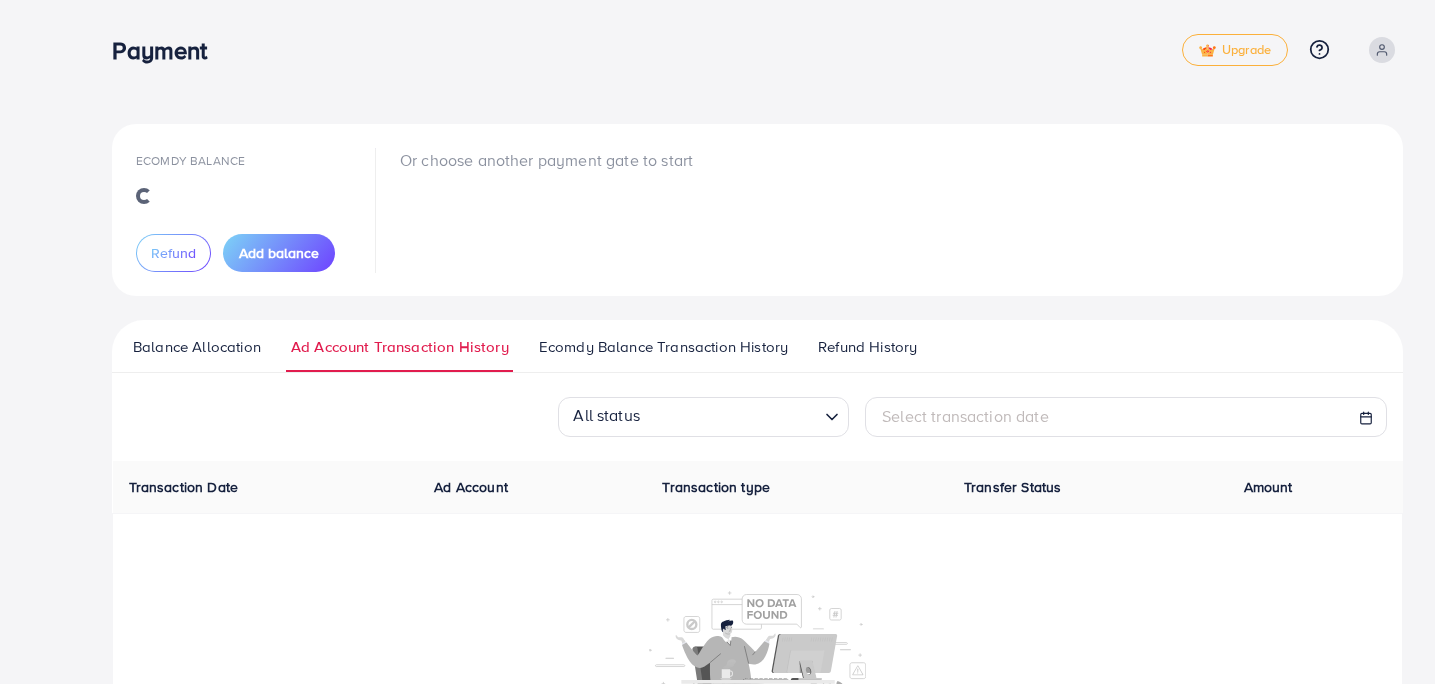 scroll, scrollTop: 0, scrollLeft: 0, axis: both 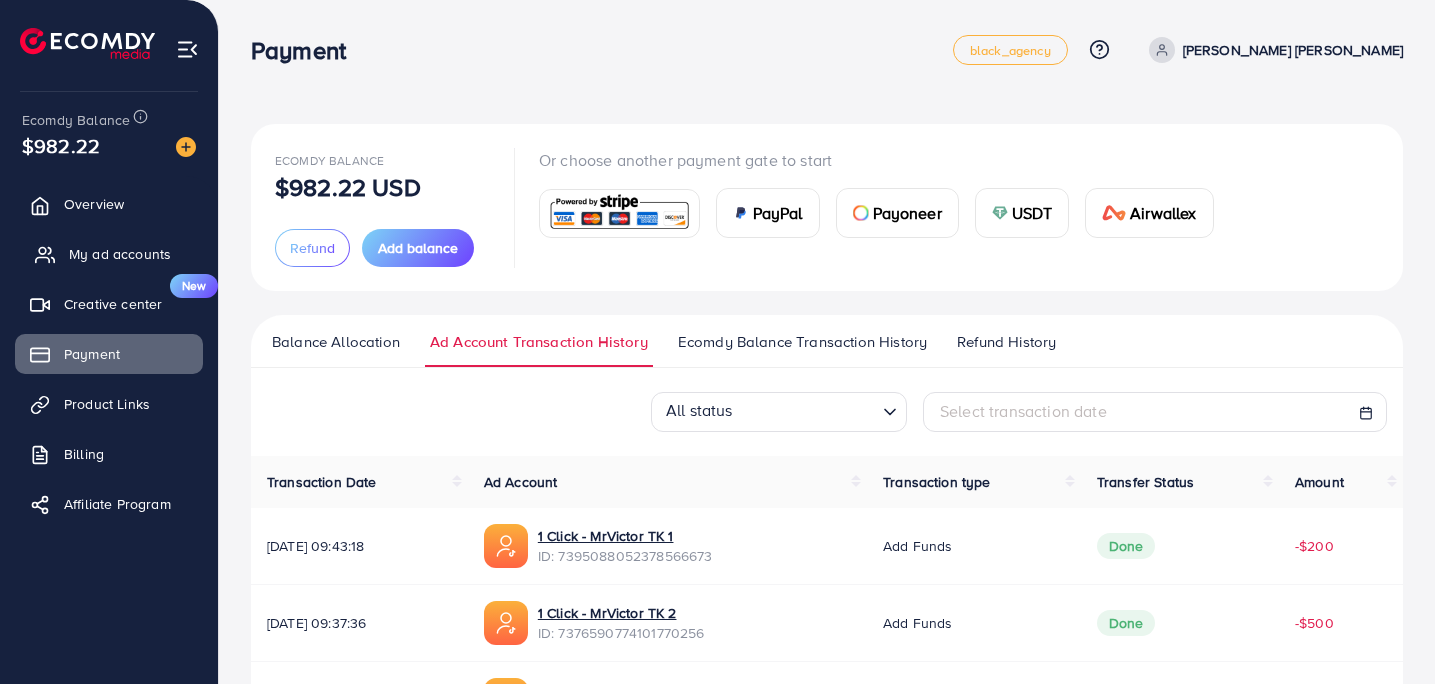 click on "My ad accounts" at bounding box center [120, 254] 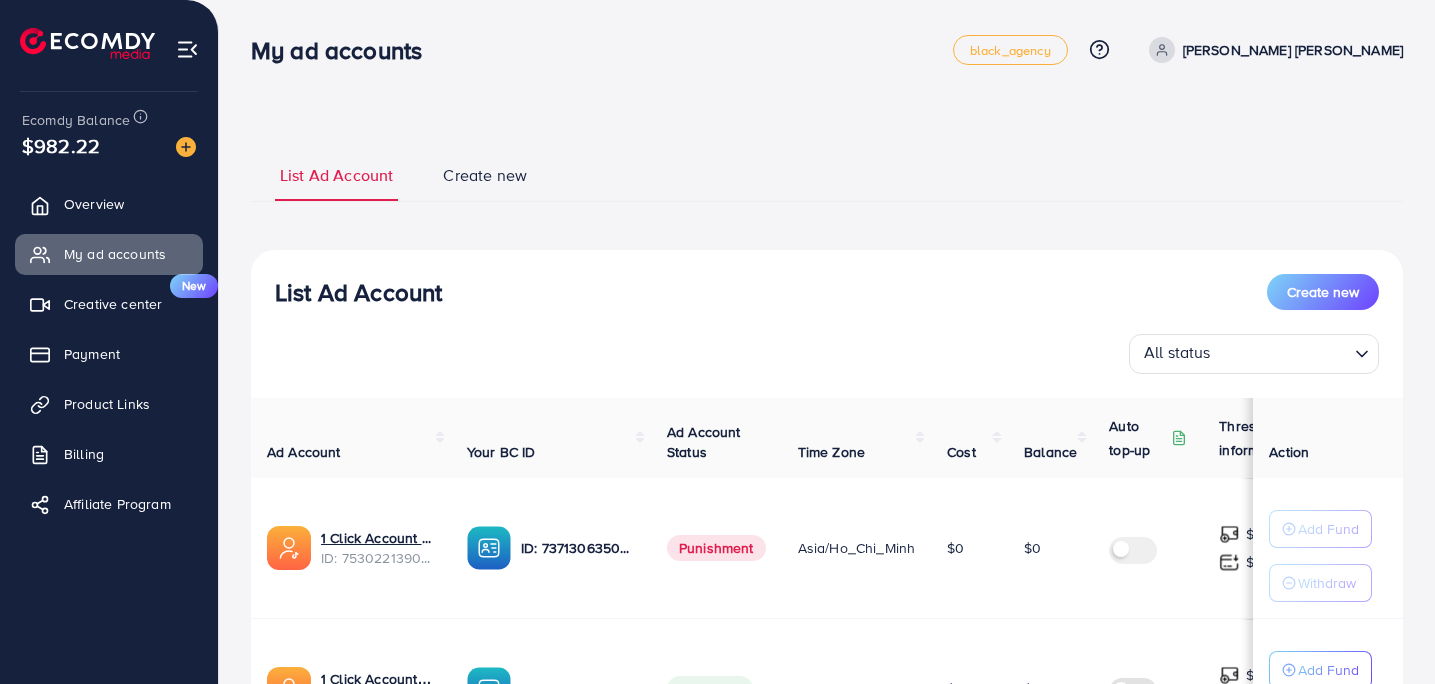 click on "All status" at bounding box center (1242, 352) 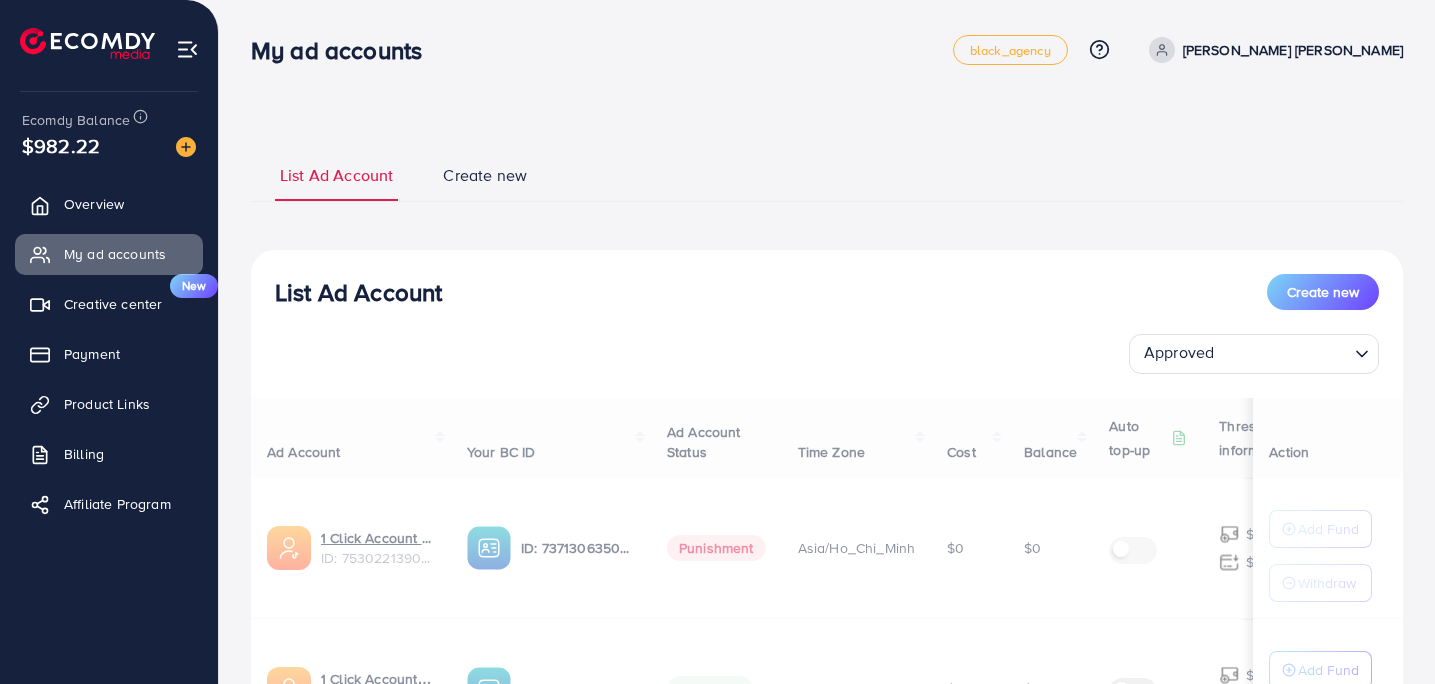 drag, startPoint x: 1208, startPoint y: 445, endPoint x: 1099, endPoint y: 408, distance: 115.10864 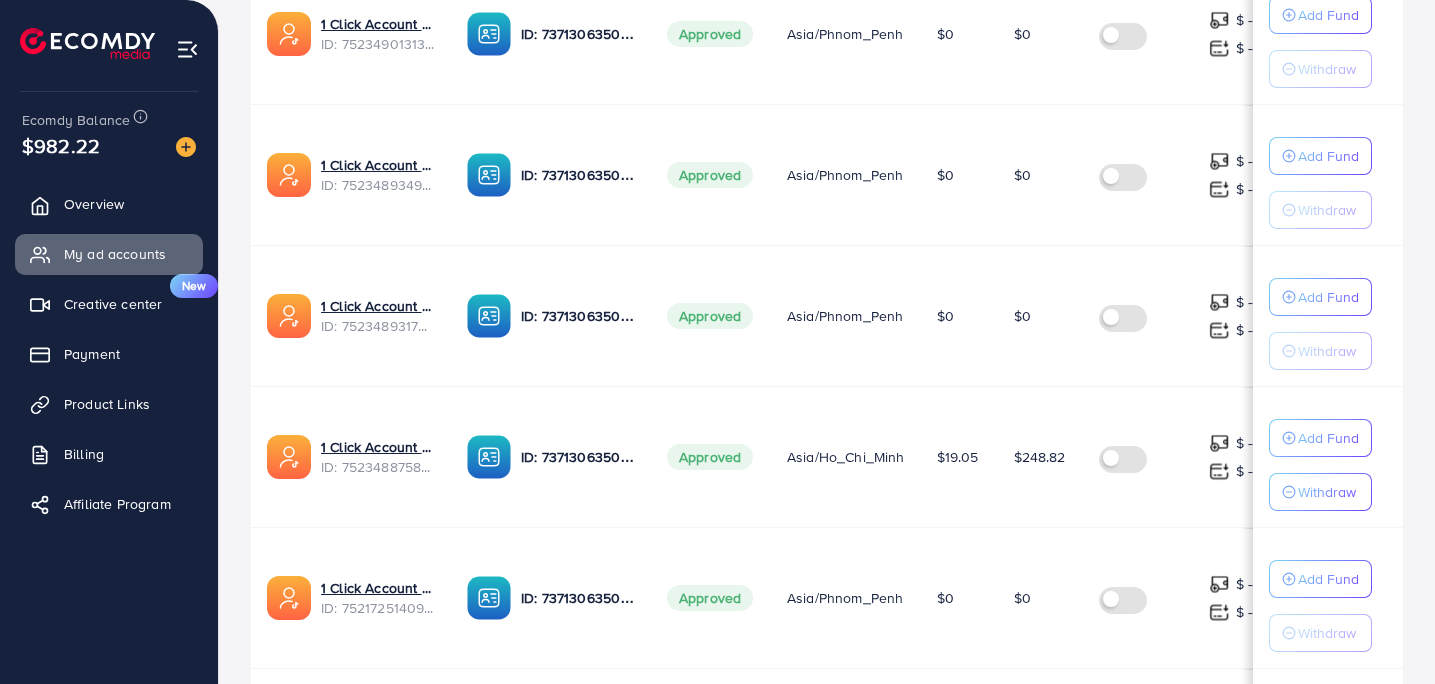 scroll, scrollTop: 1353, scrollLeft: 0, axis: vertical 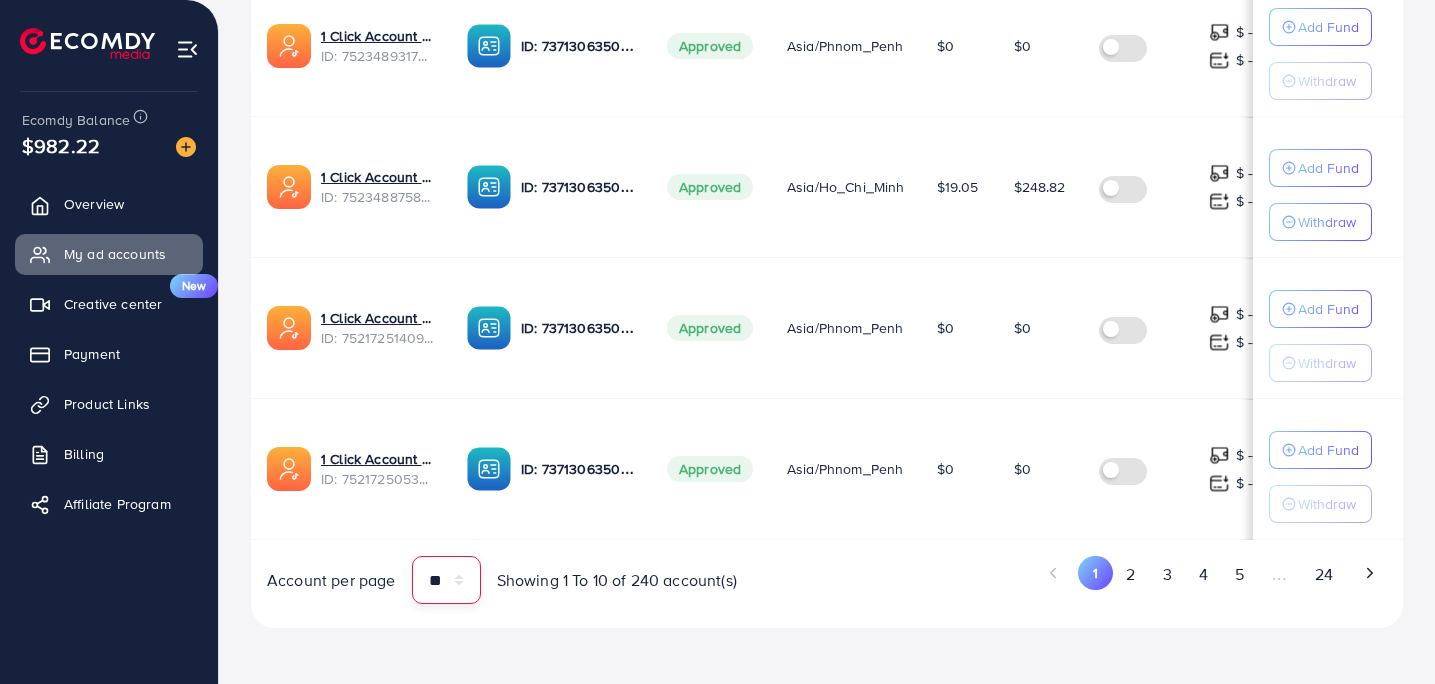 click on "** ** ** ***" at bounding box center [446, 580] 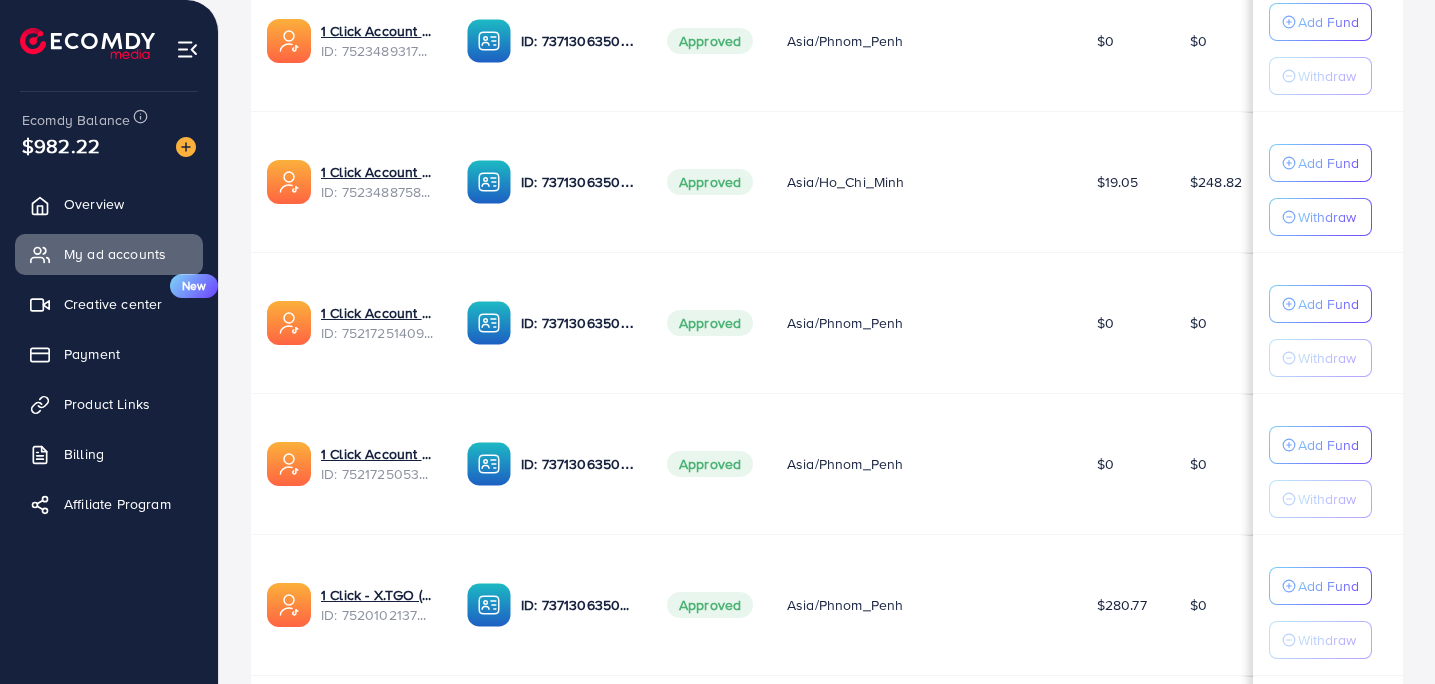 scroll, scrollTop: 9663, scrollLeft: 0, axis: vertical 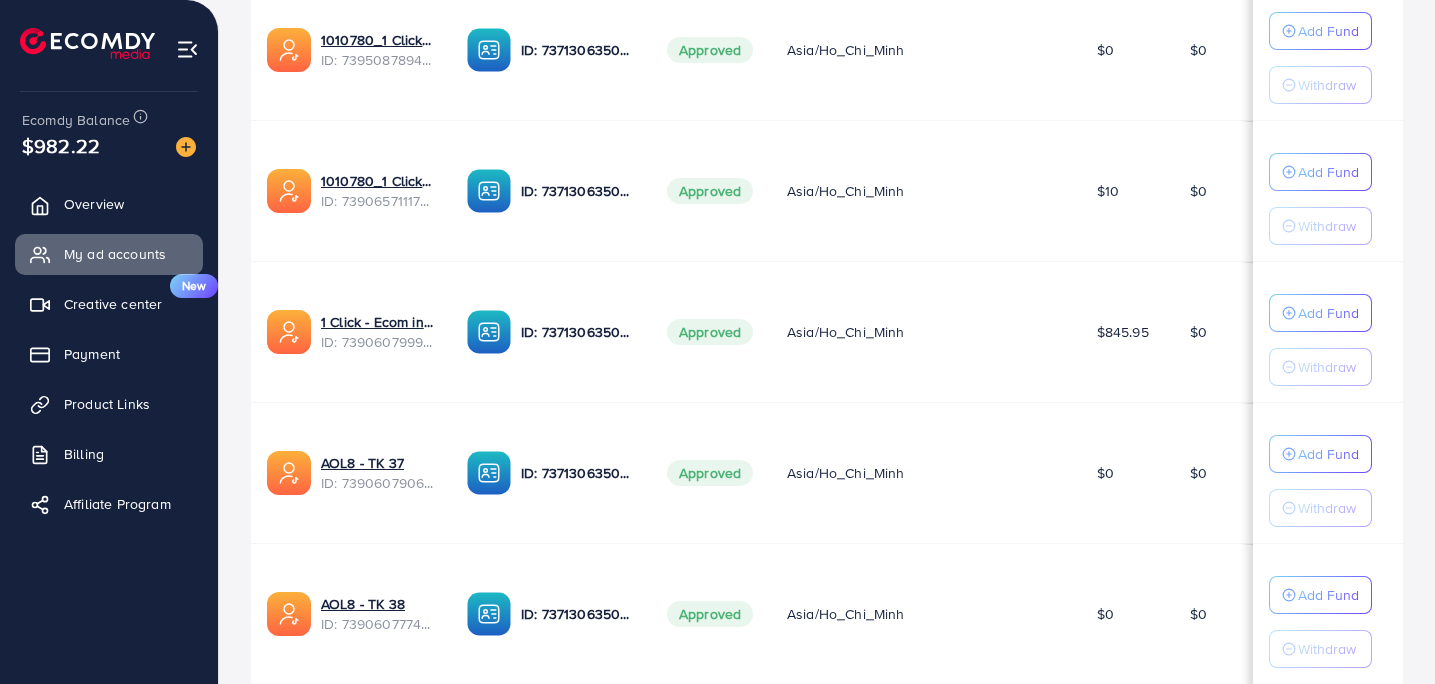 click on "Add Fund   Withdraw" at bounding box center [1328, 332] 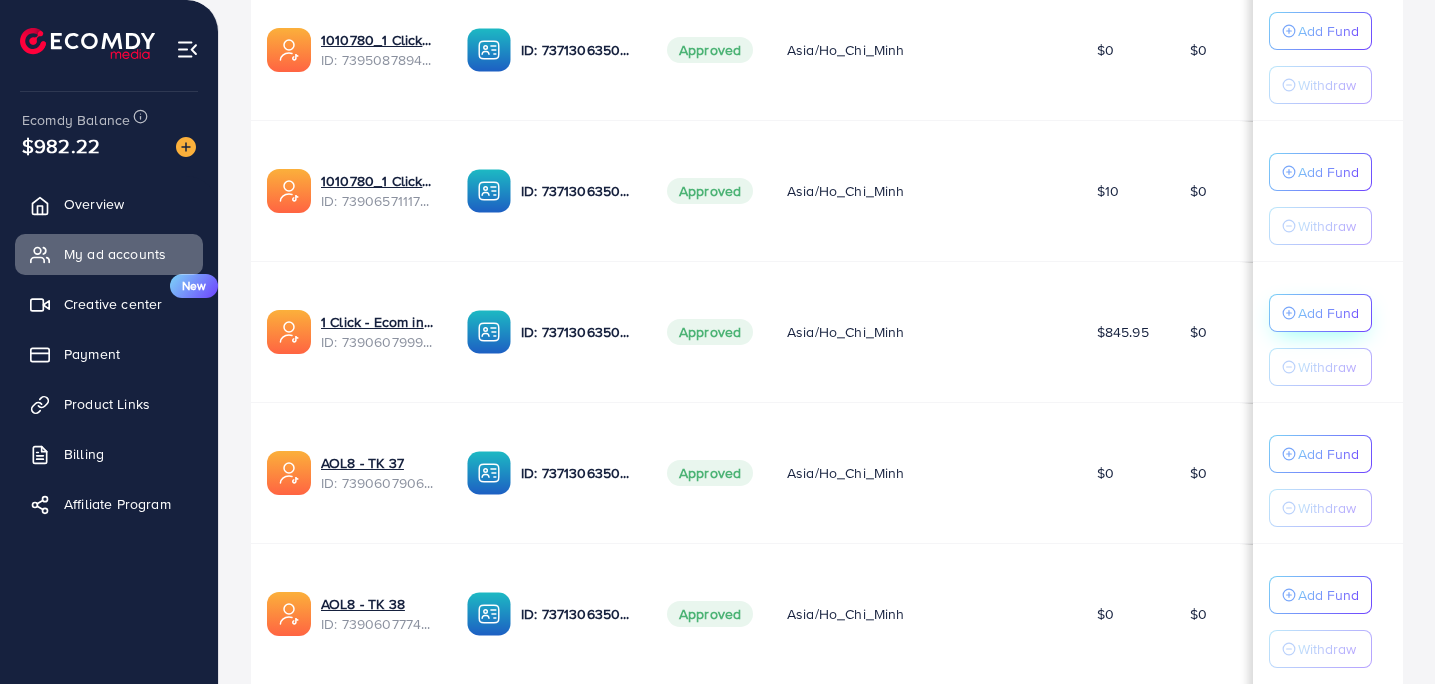 click on "Add Fund" at bounding box center [1328, -9134] 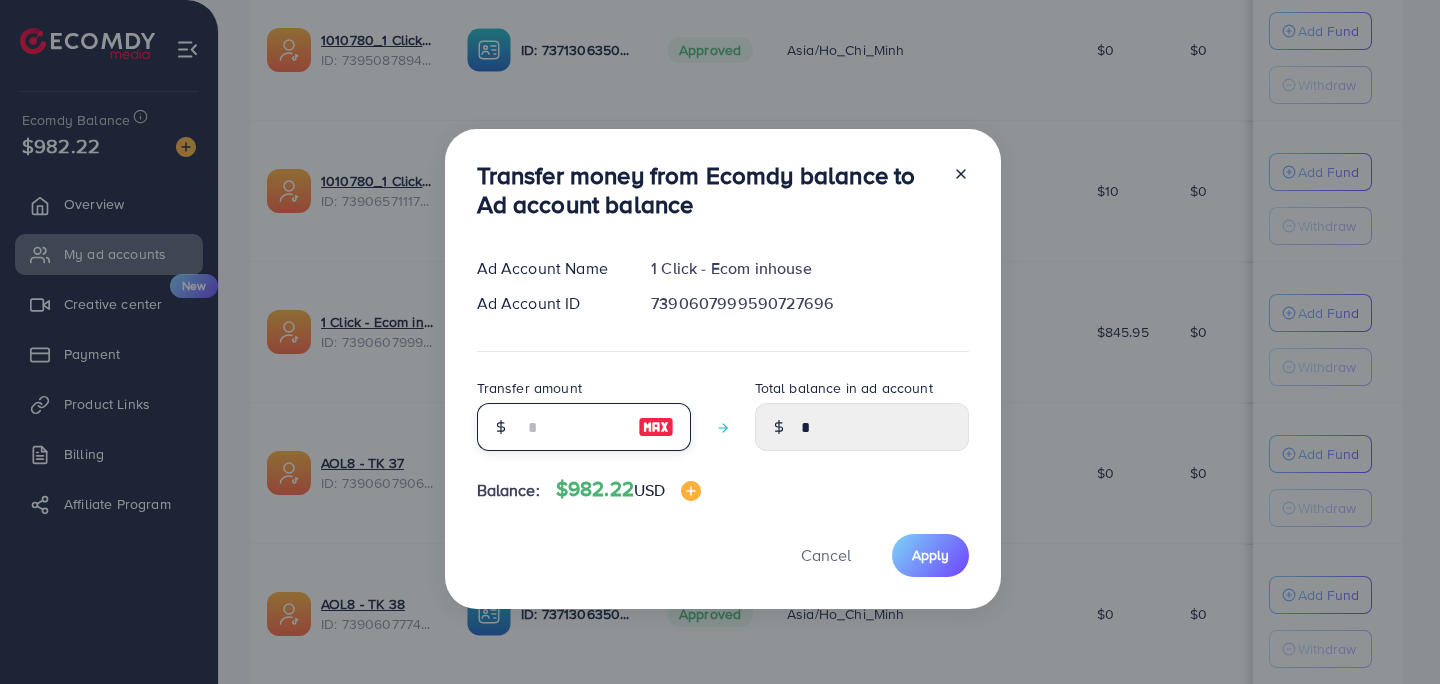 click at bounding box center (573, 427) 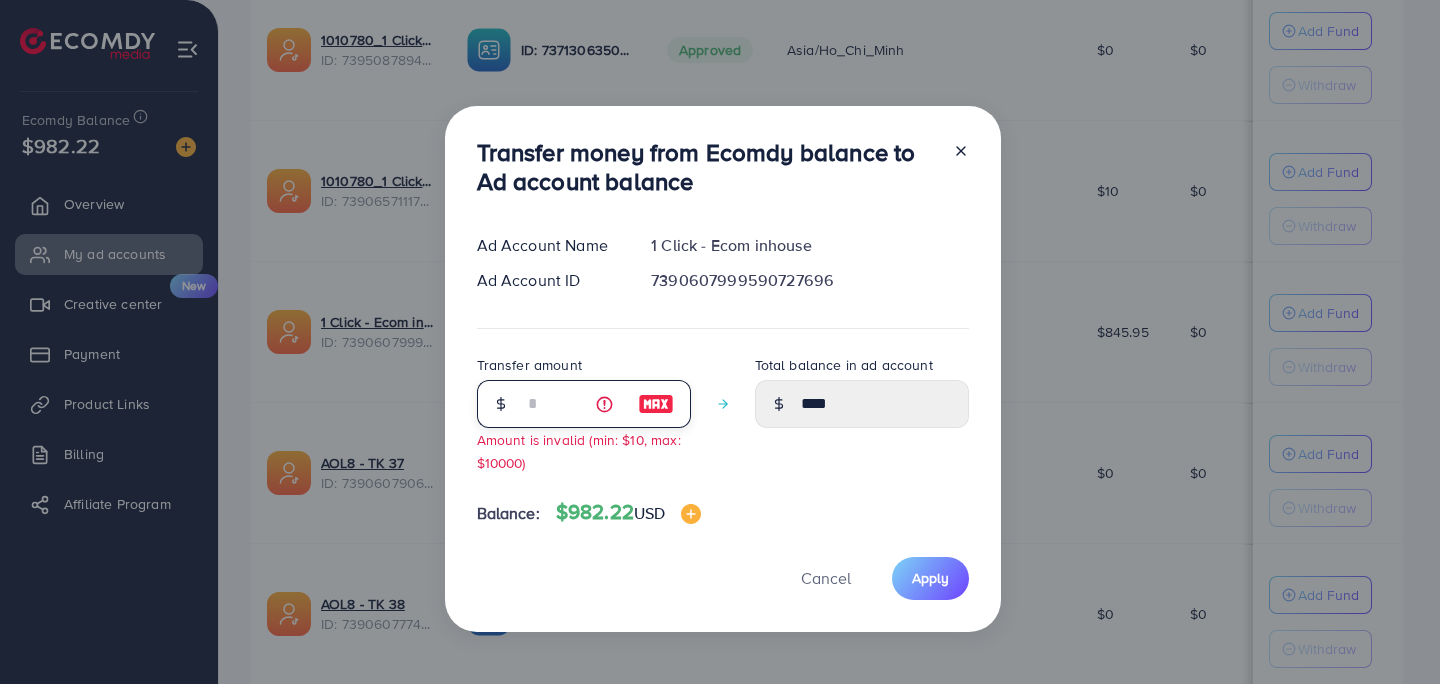 type on "**" 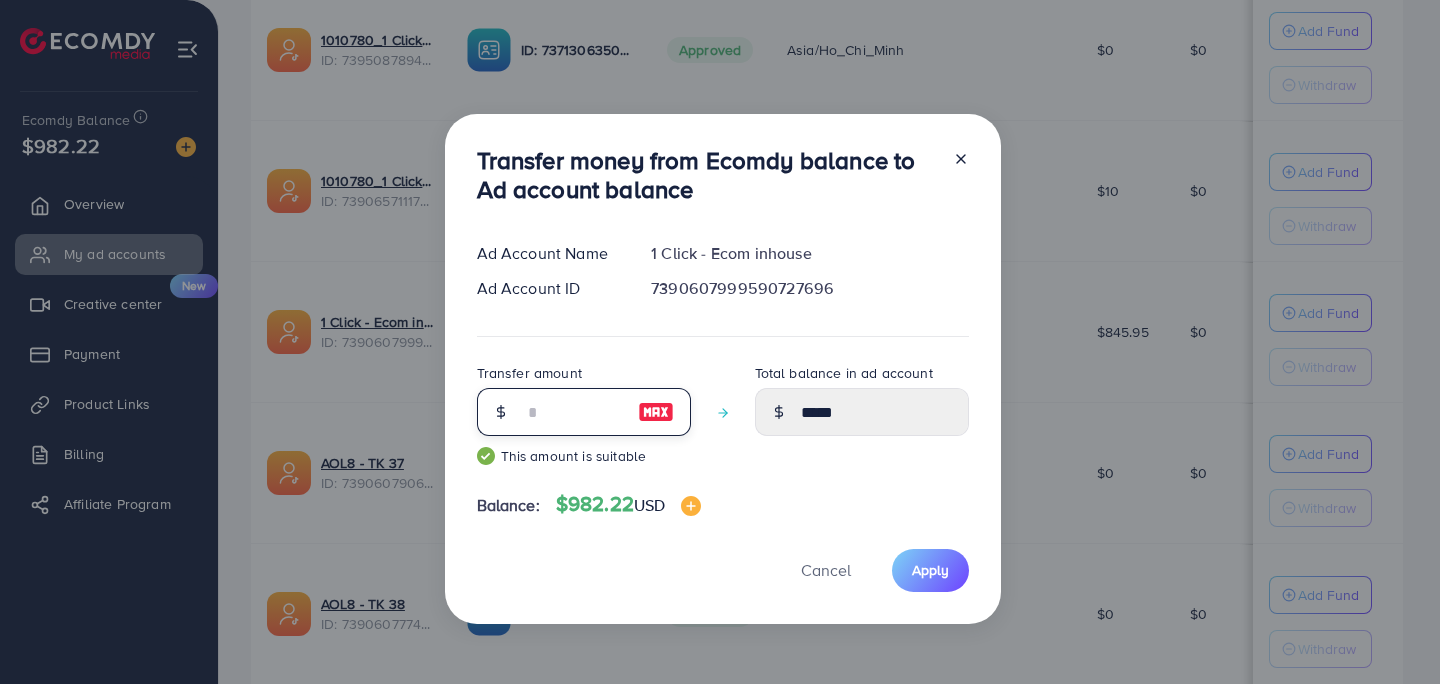 type on "***" 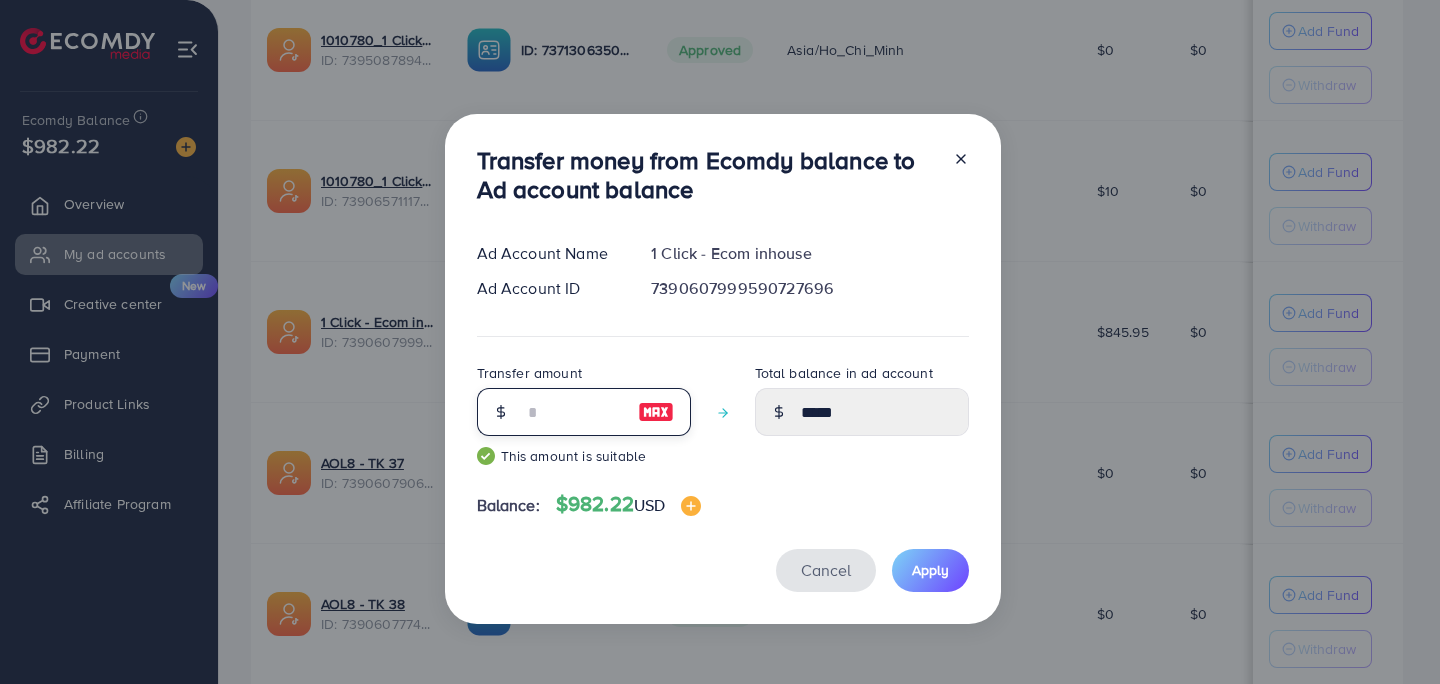 type on "******" 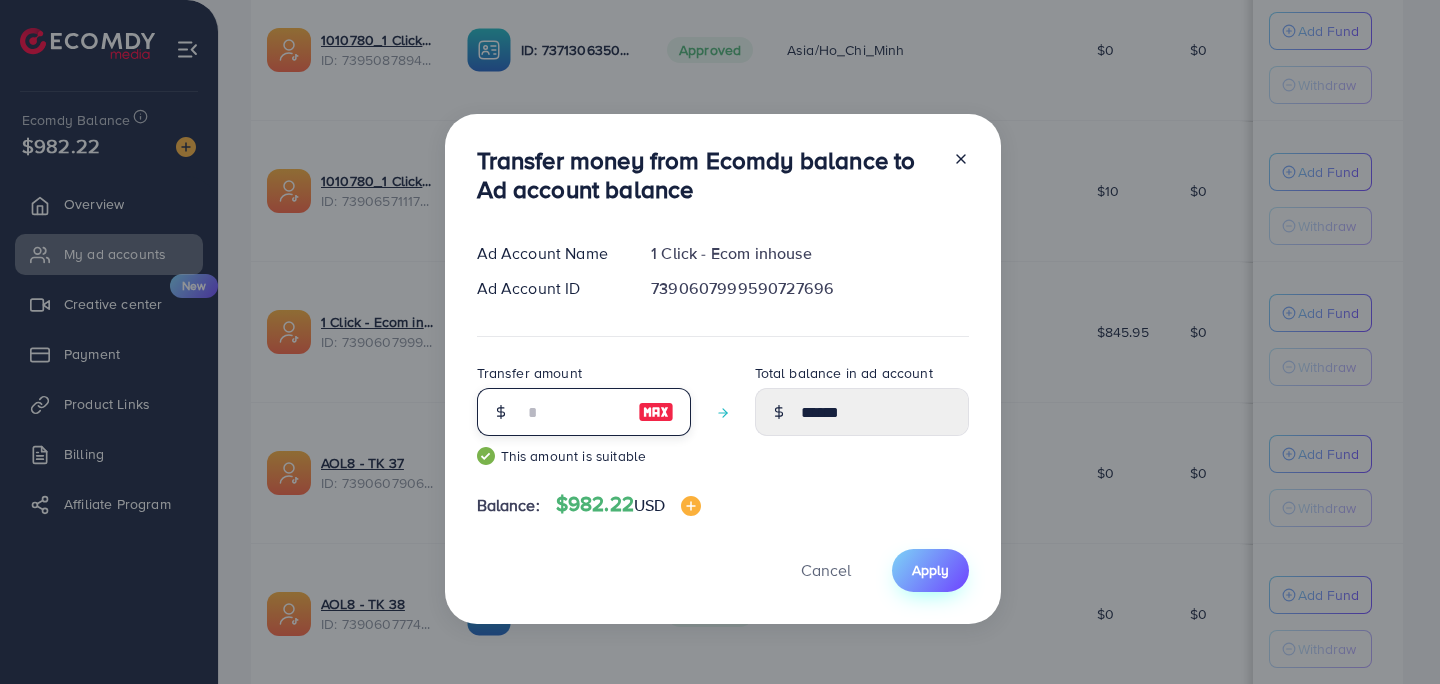 type on "***" 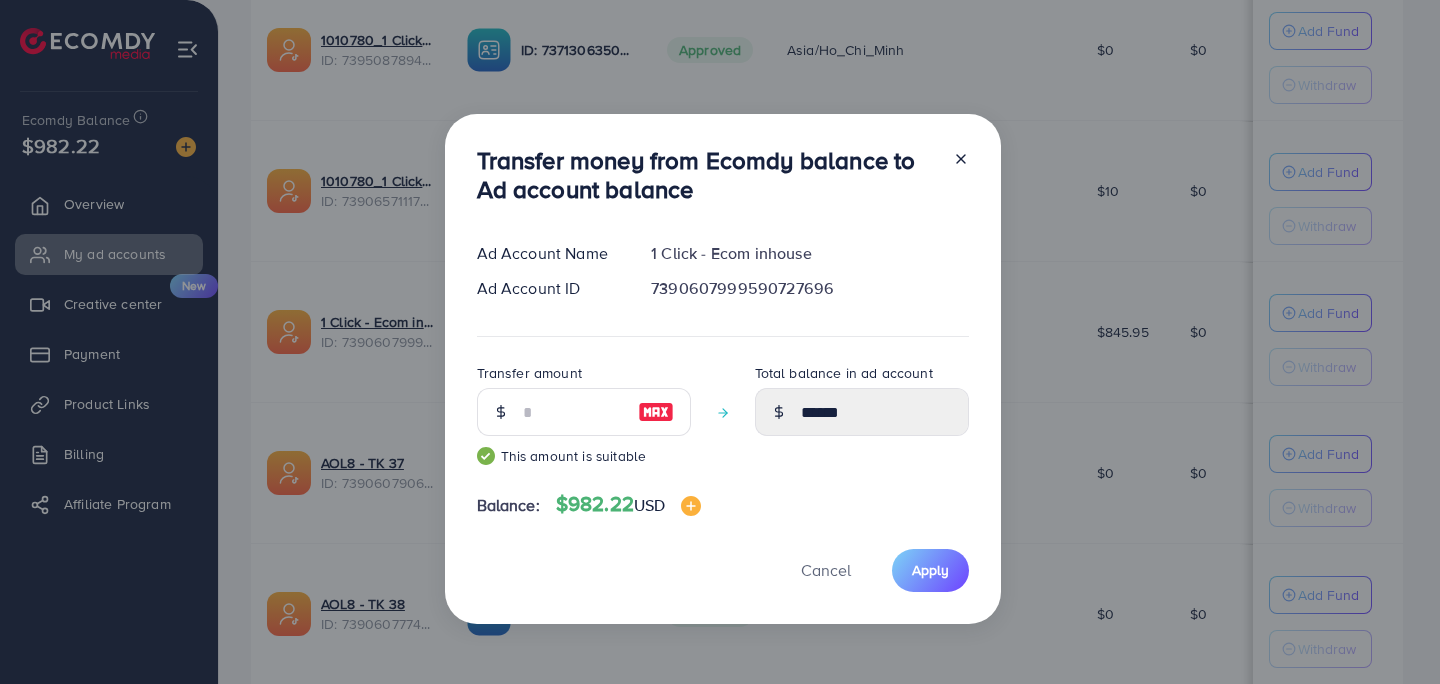 click on "Apply" at bounding box center [930, 570] 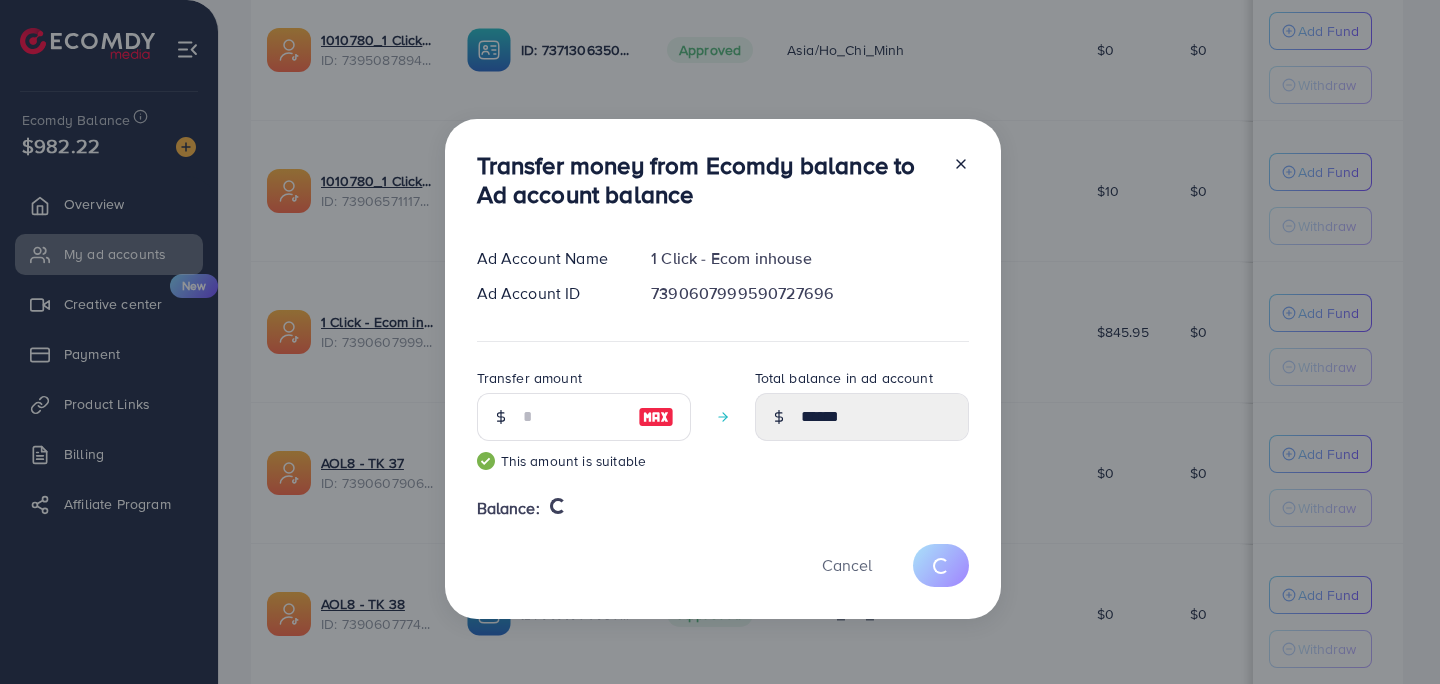 type 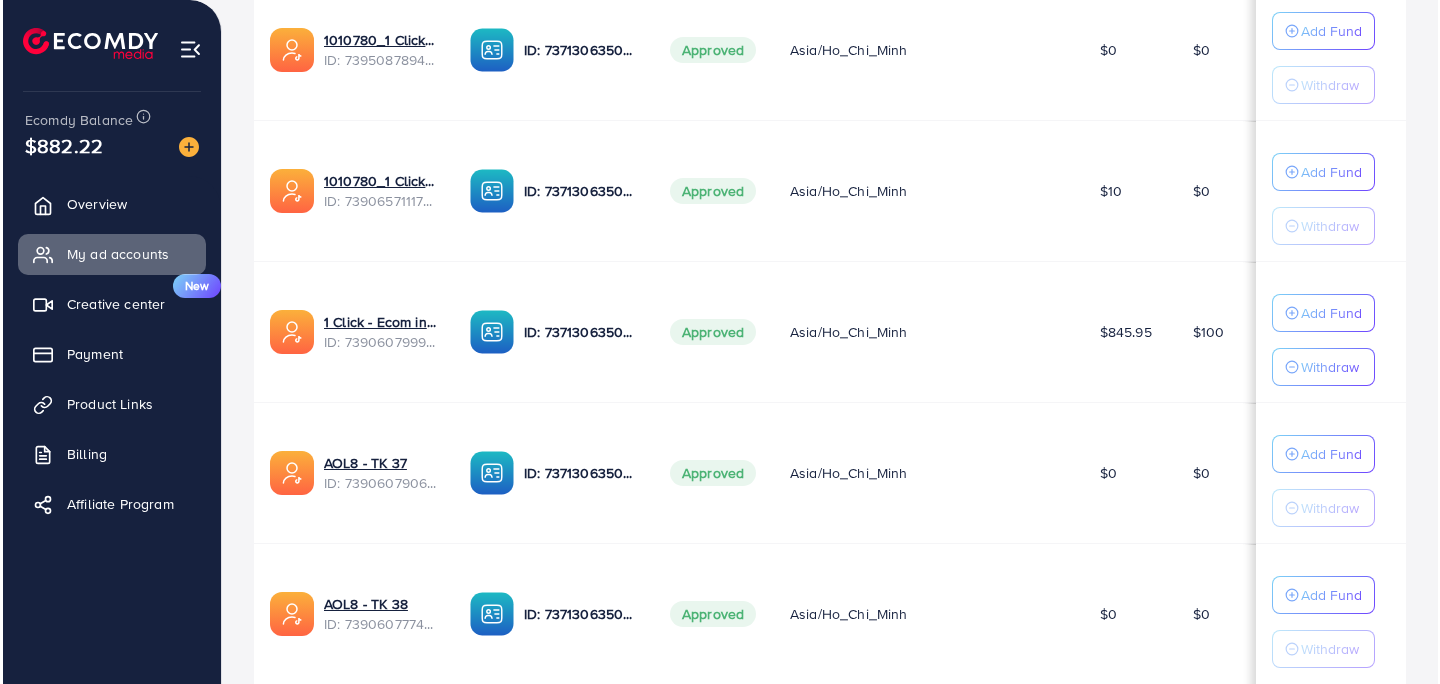 scroll, scrollTop: 4587, scrollLeft: 0, axis: vertical 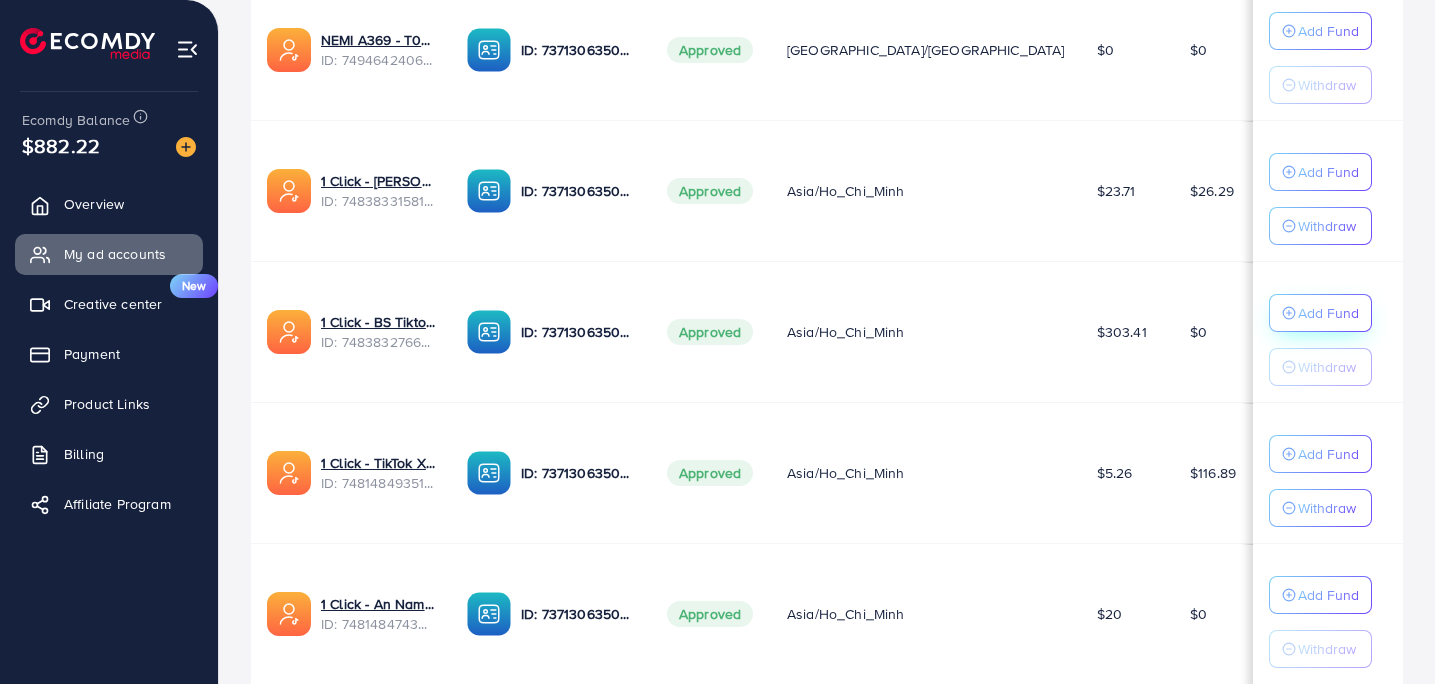 click on "Add Fund" at bounding box center [1328, -4058] 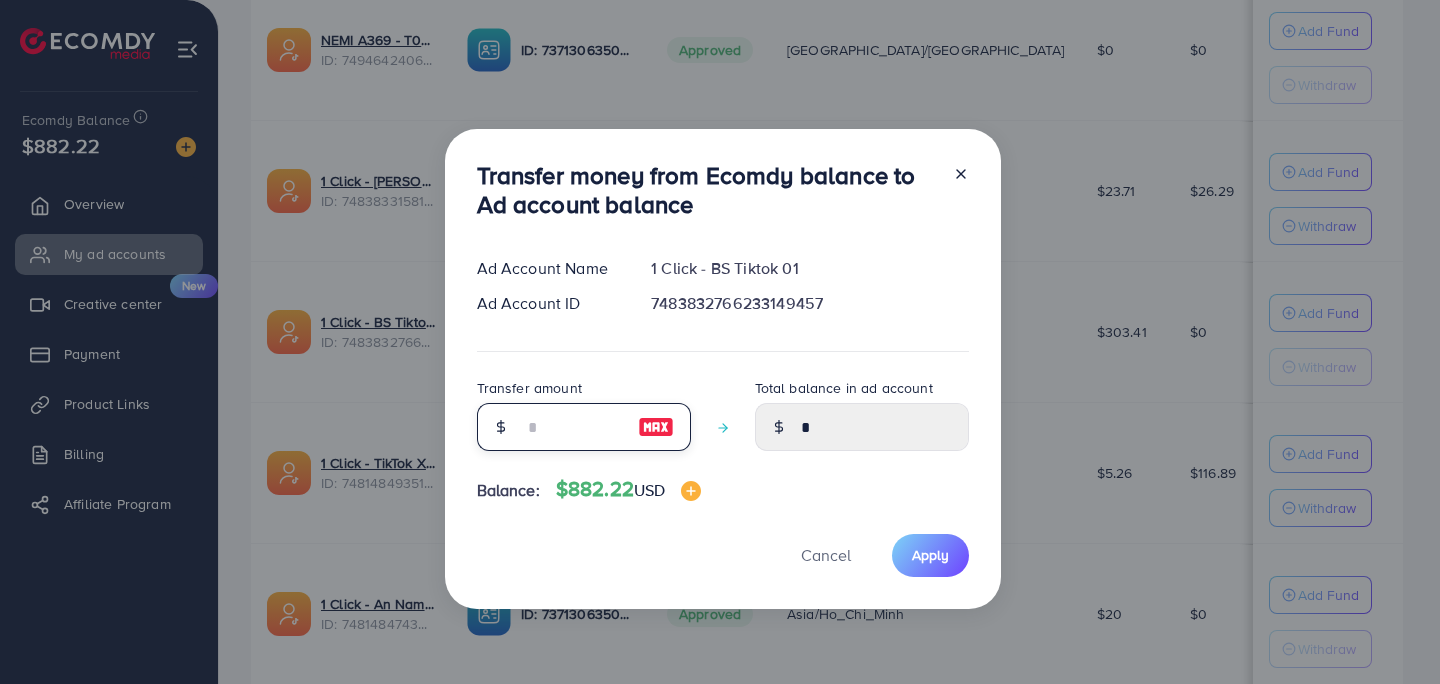 click at bounding box center [573, 427] 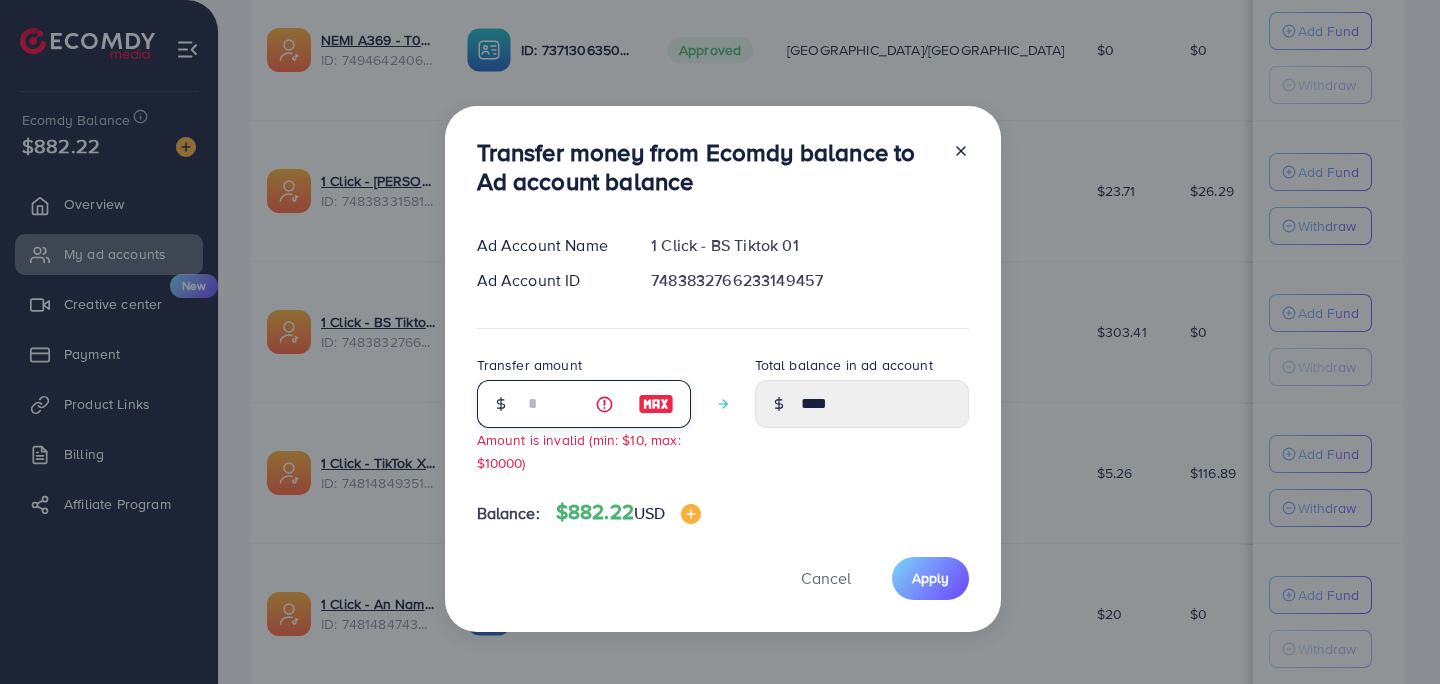 type on "**" 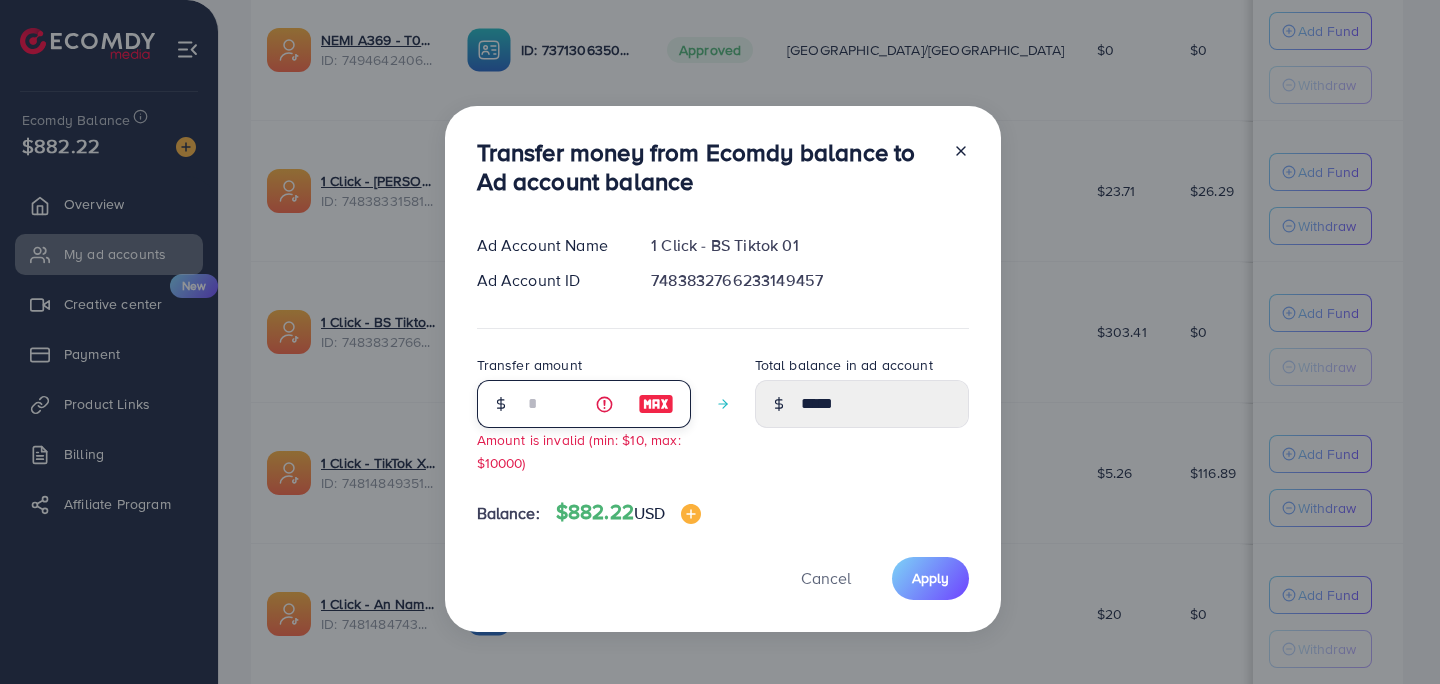 type on "***" 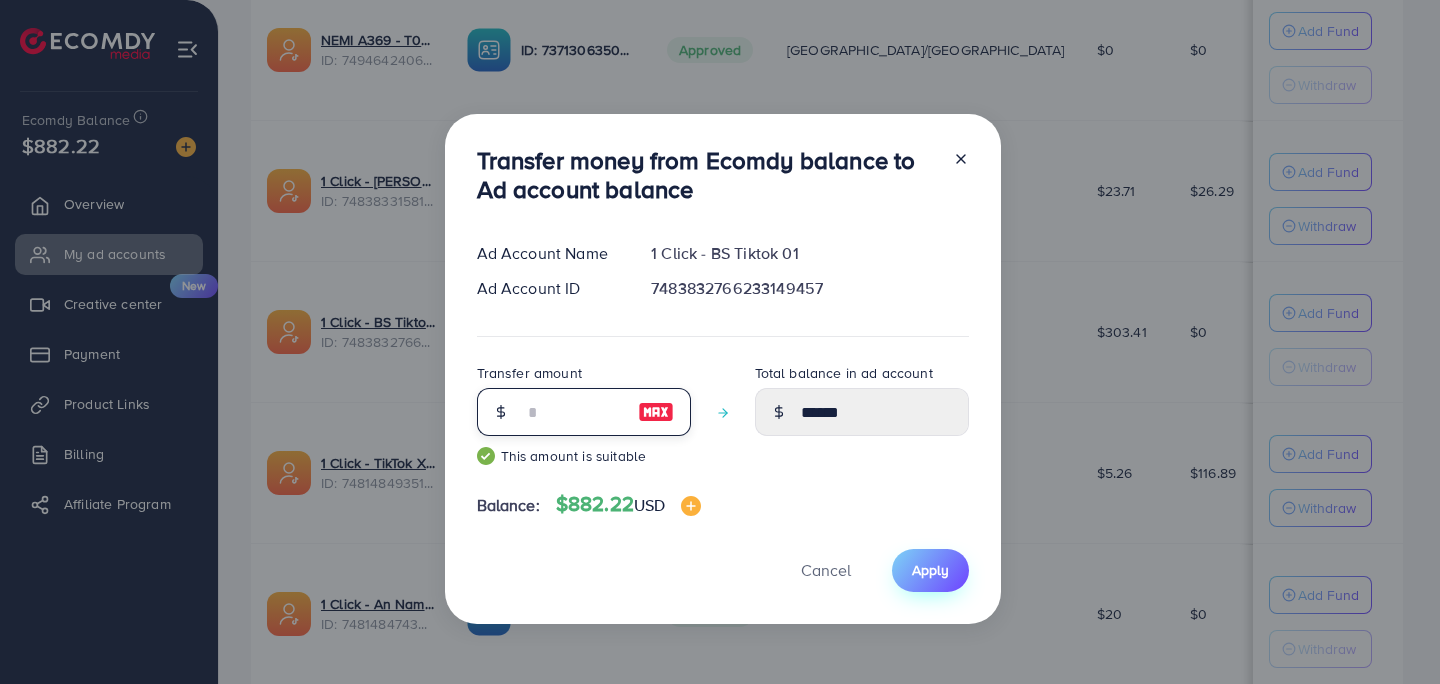 type on "***" 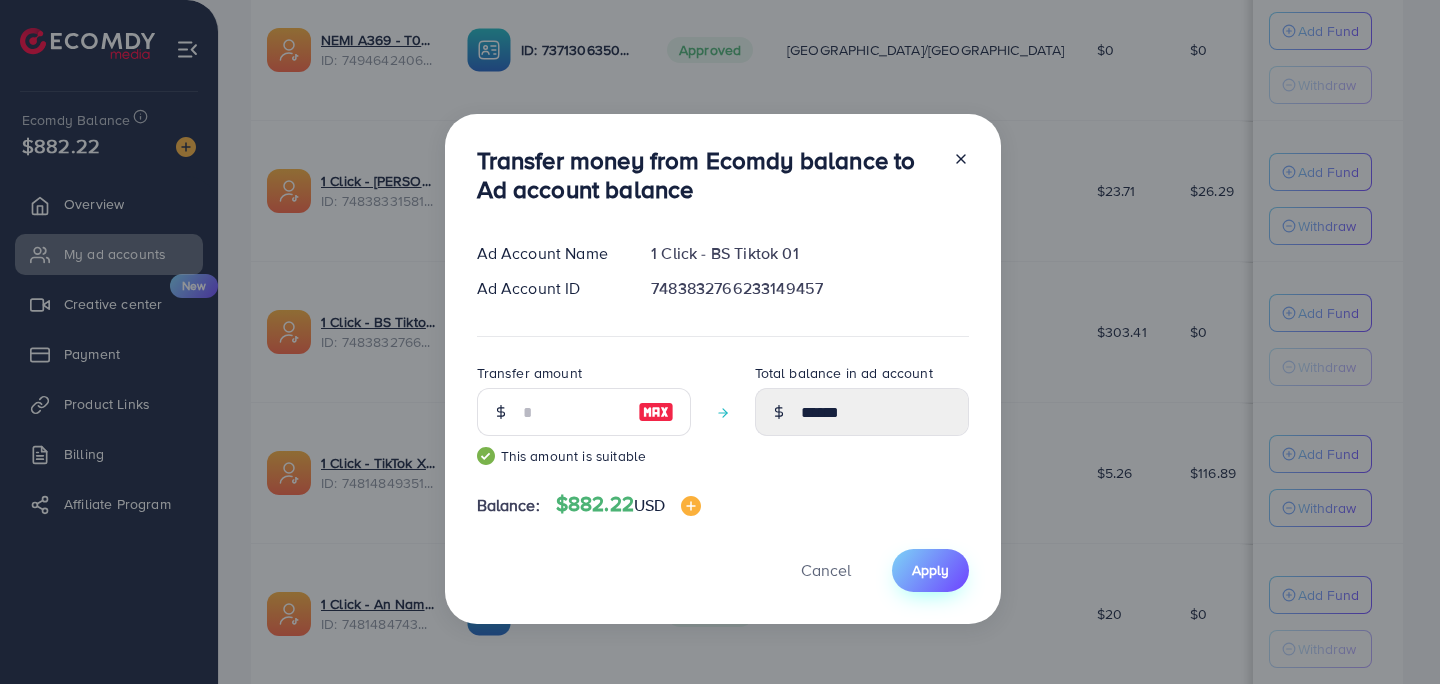 click on "Apply" at bounding box center (930, 570) 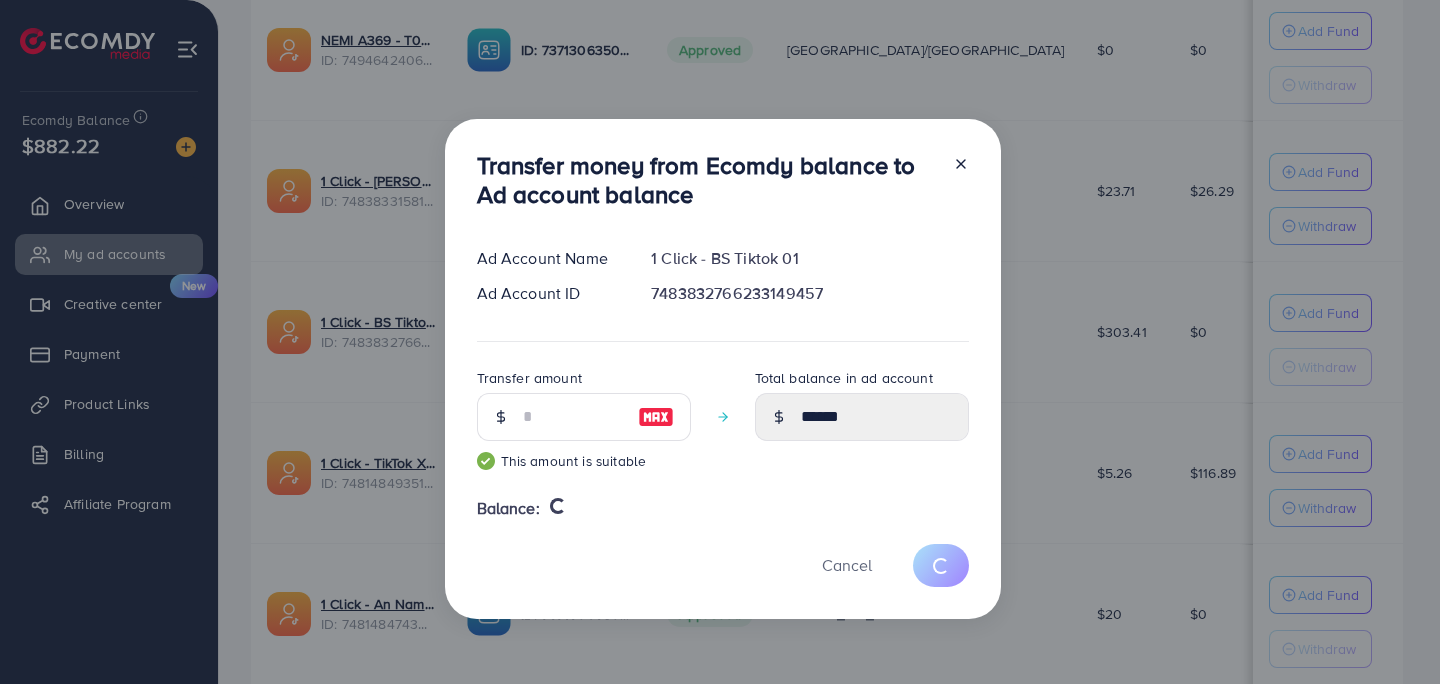 type 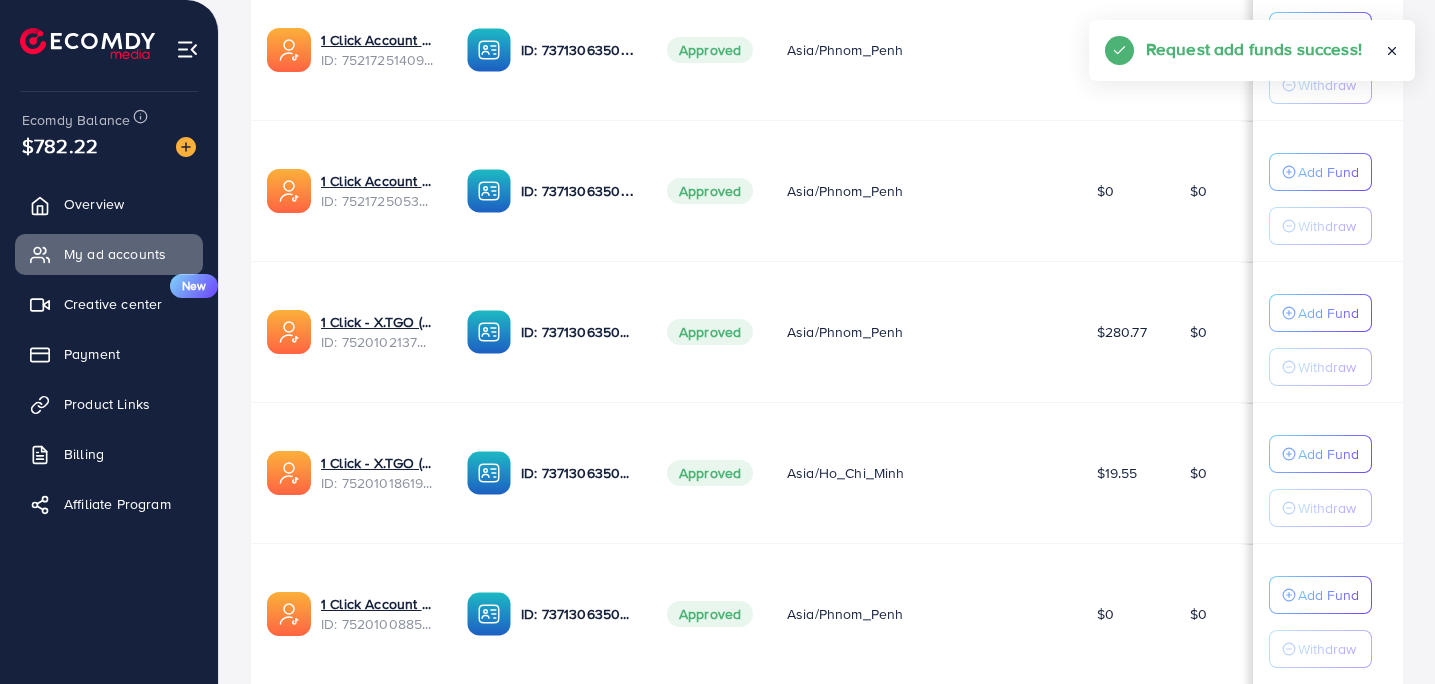 scroll, scrollTop: 2472, scrollLeft: 0, axis: vertical 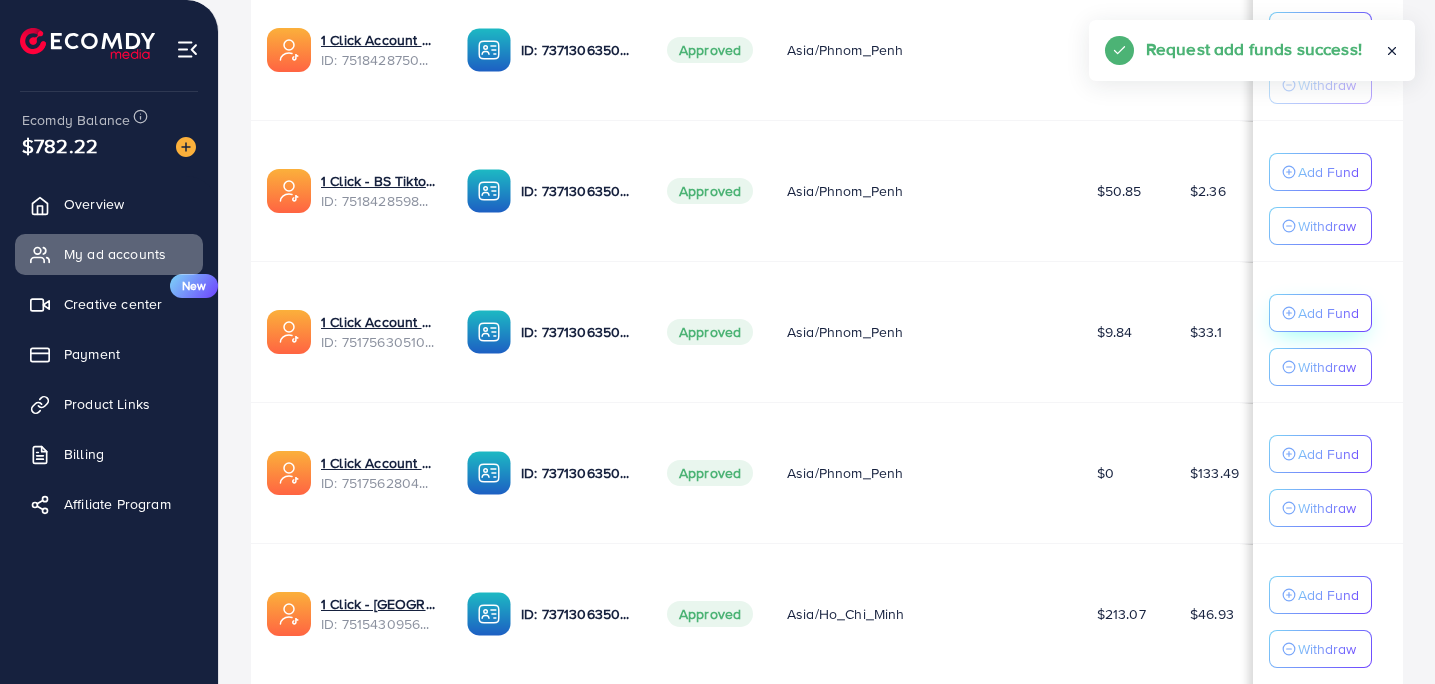 click on "Add Fund" at bounding box center [1328, -1943] 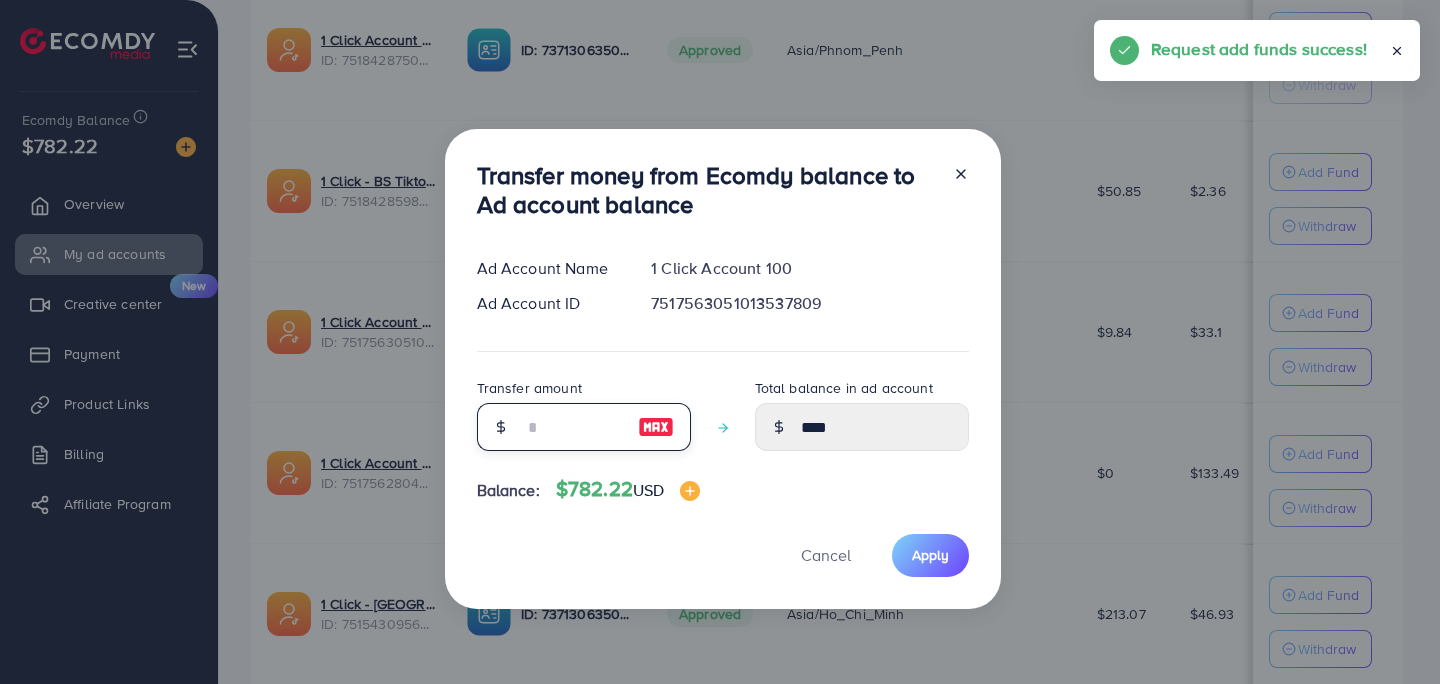 click at bounding box center [573, 427] 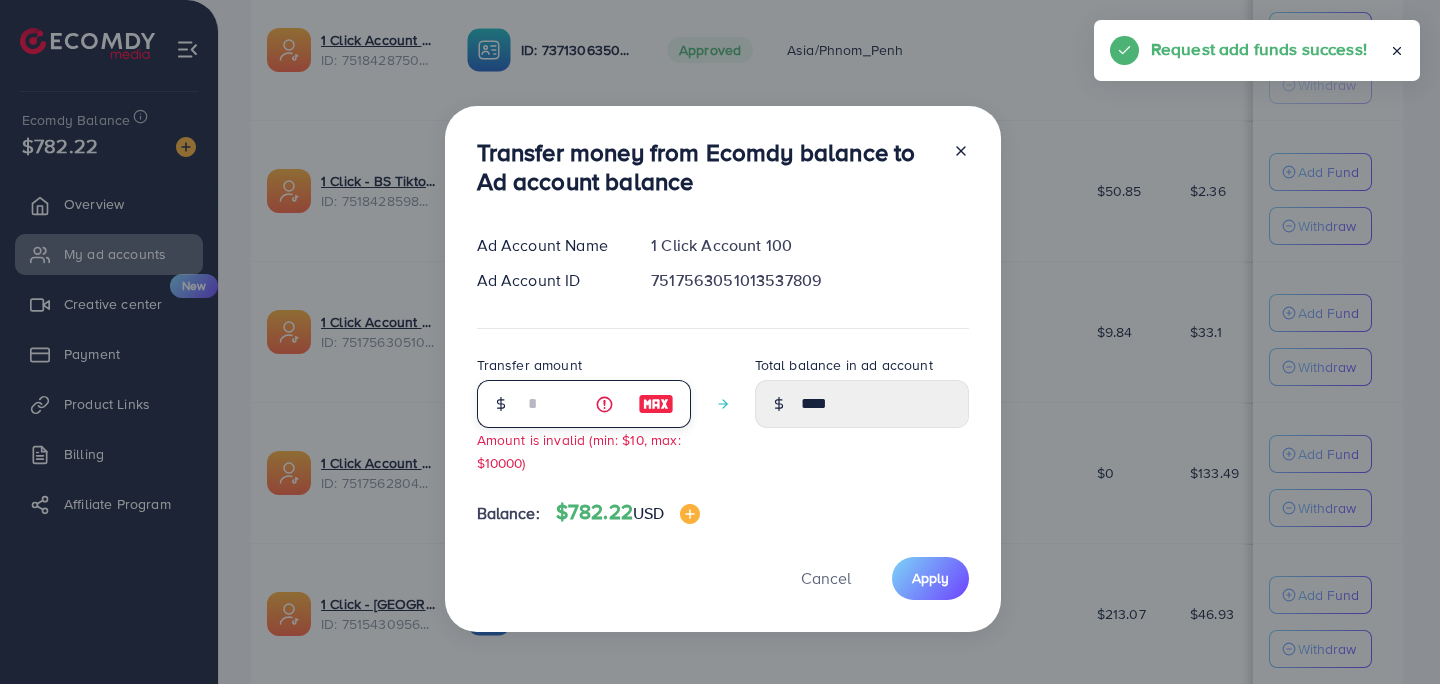 type on "*****" 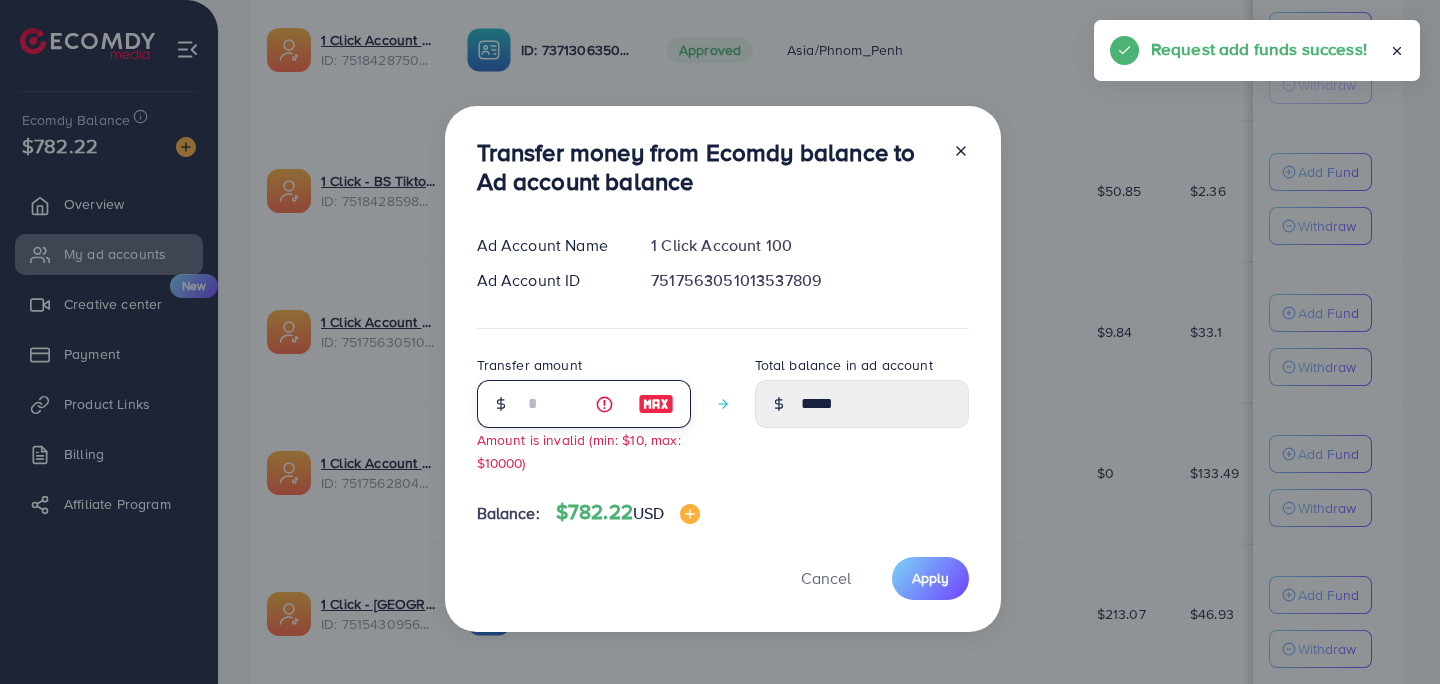 type on "**" 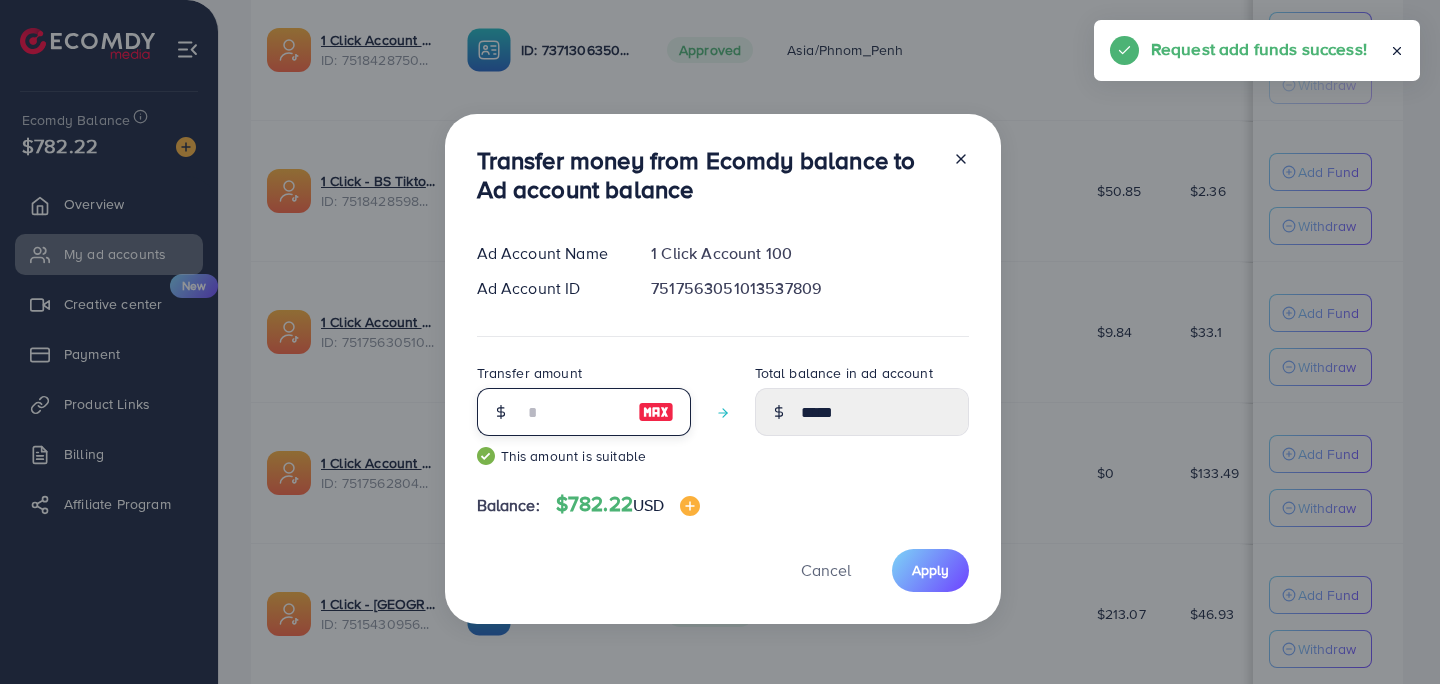 type on "***" 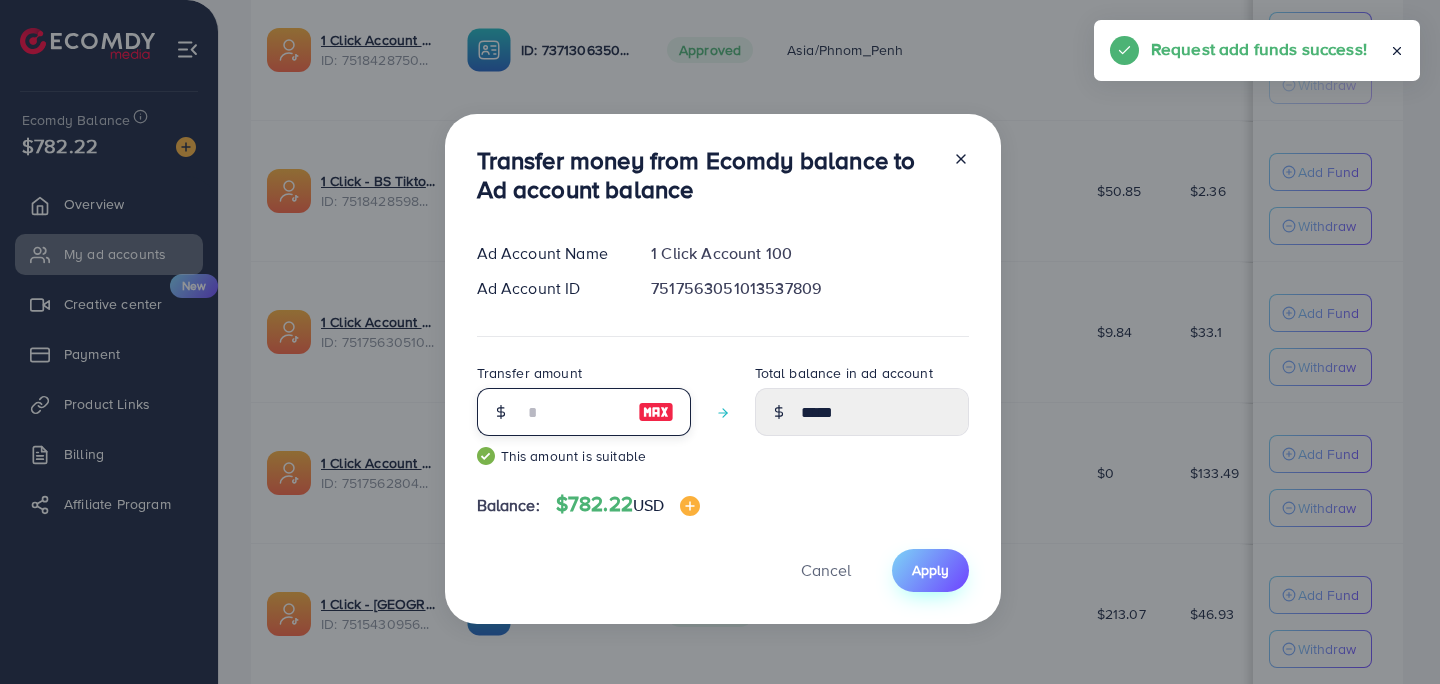 type on "******" 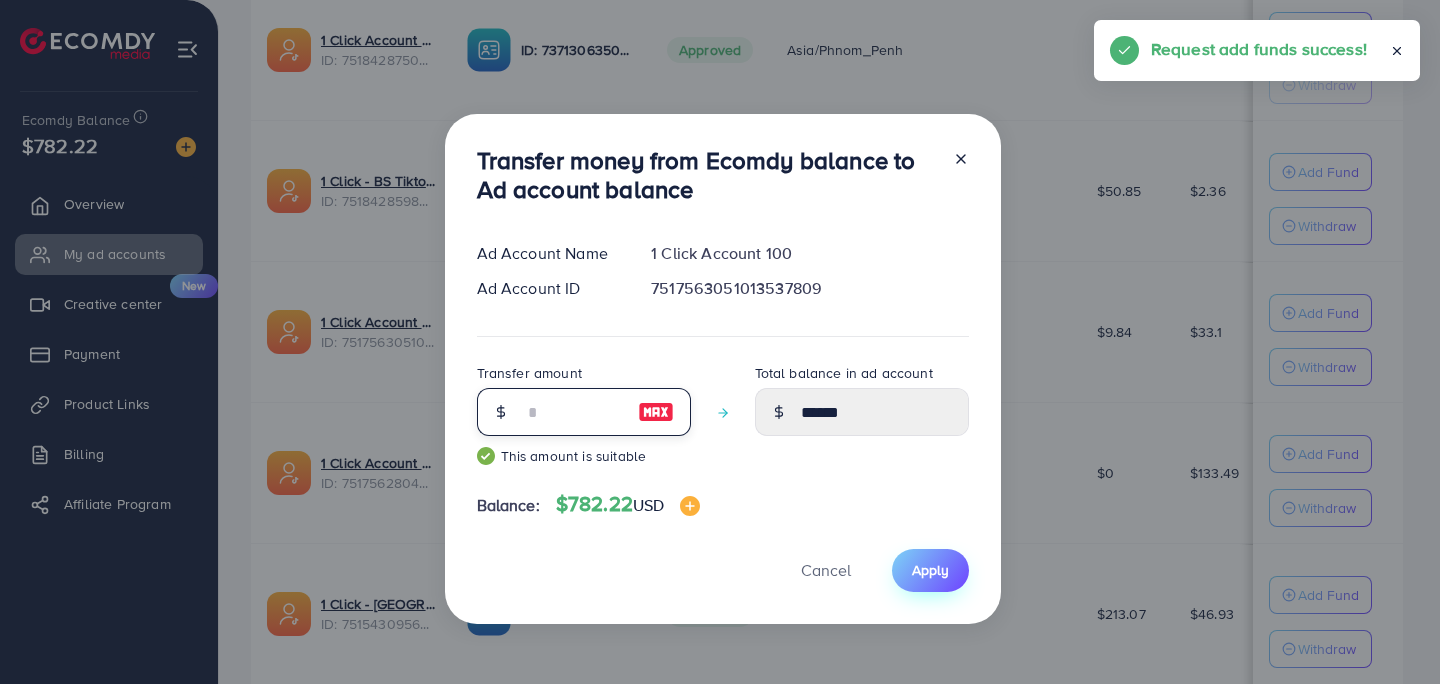 type on "***" 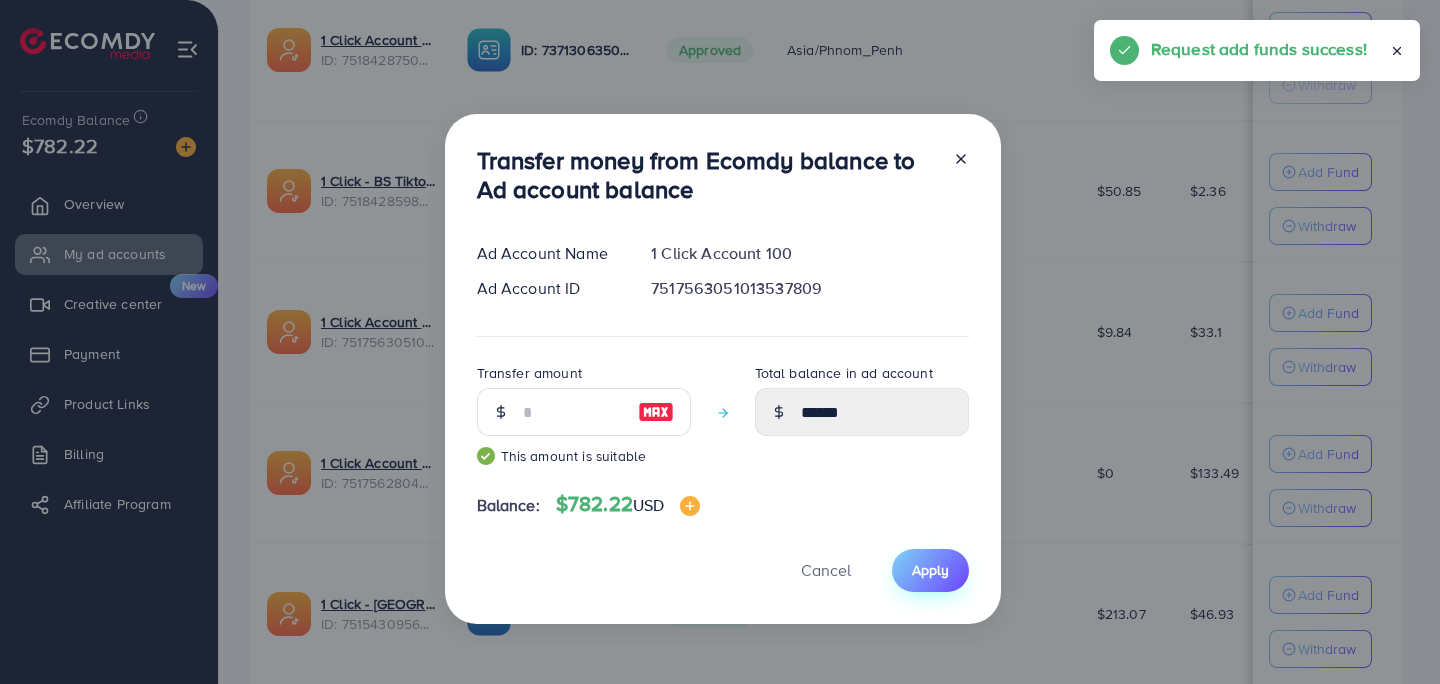 click on "Apply" at bounding box center (930, 570) 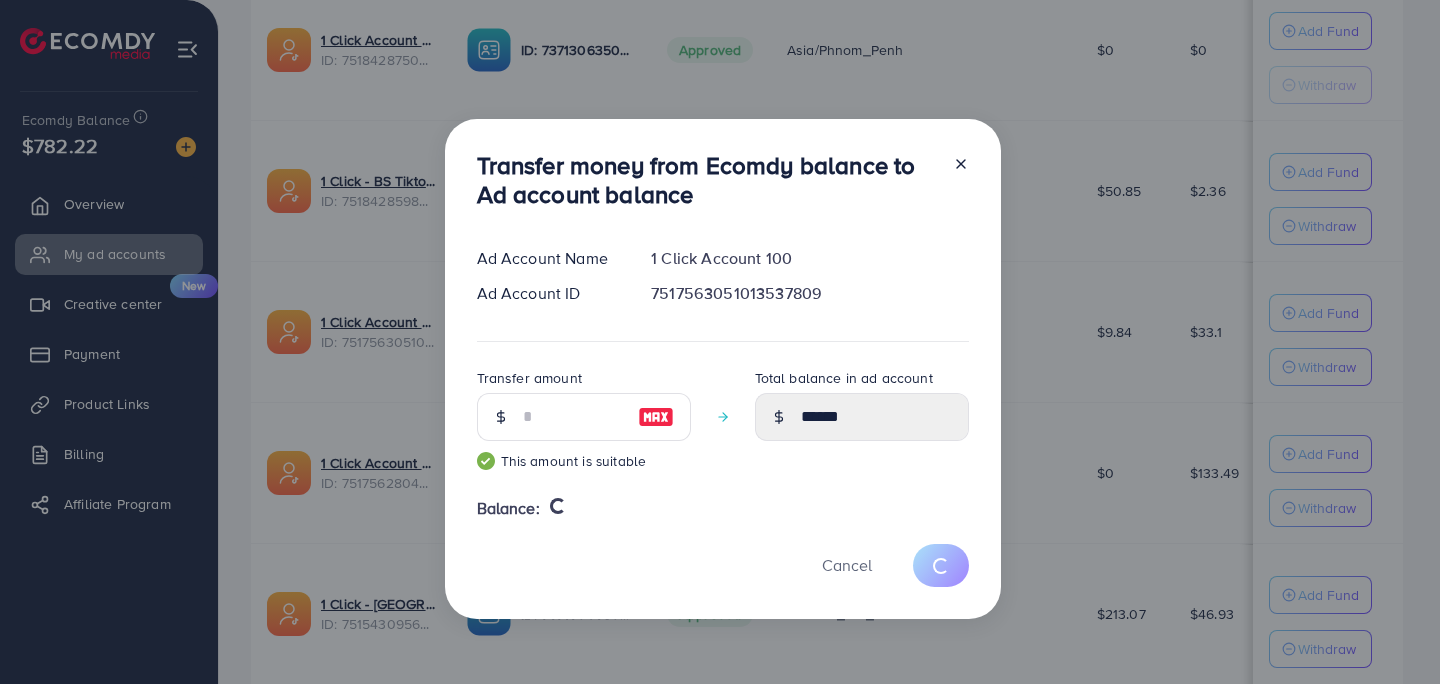 type 